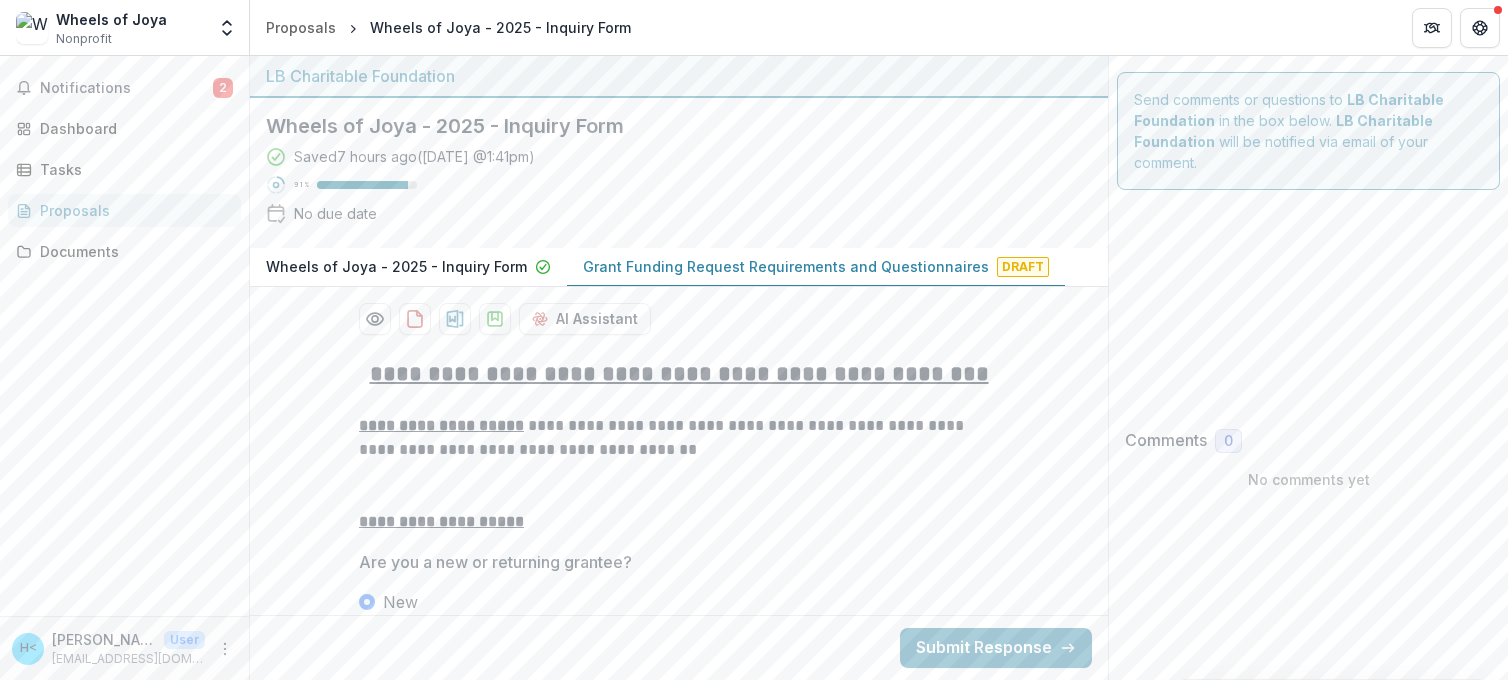 scroll, scrollTop: 0, scrollLeft: 0, axis: both 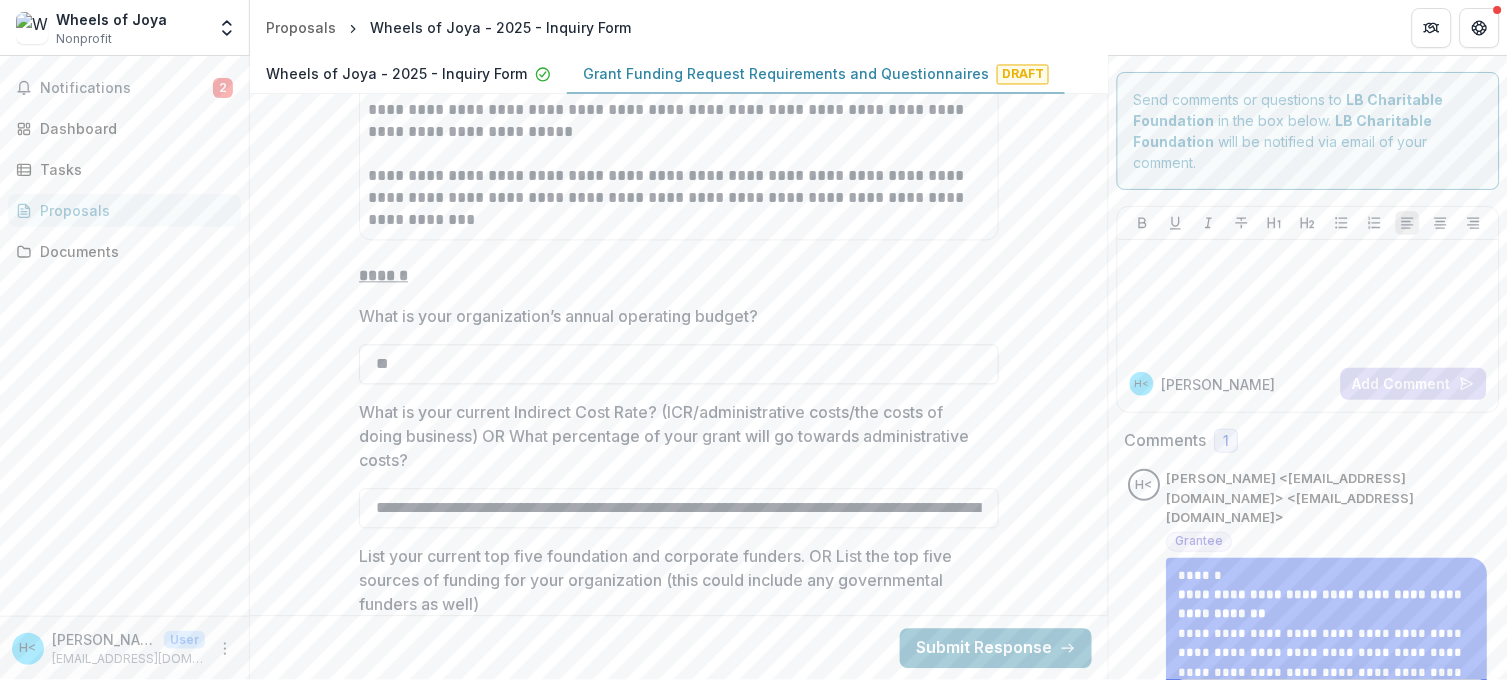 click on "**" at bounding box center (679, 365) 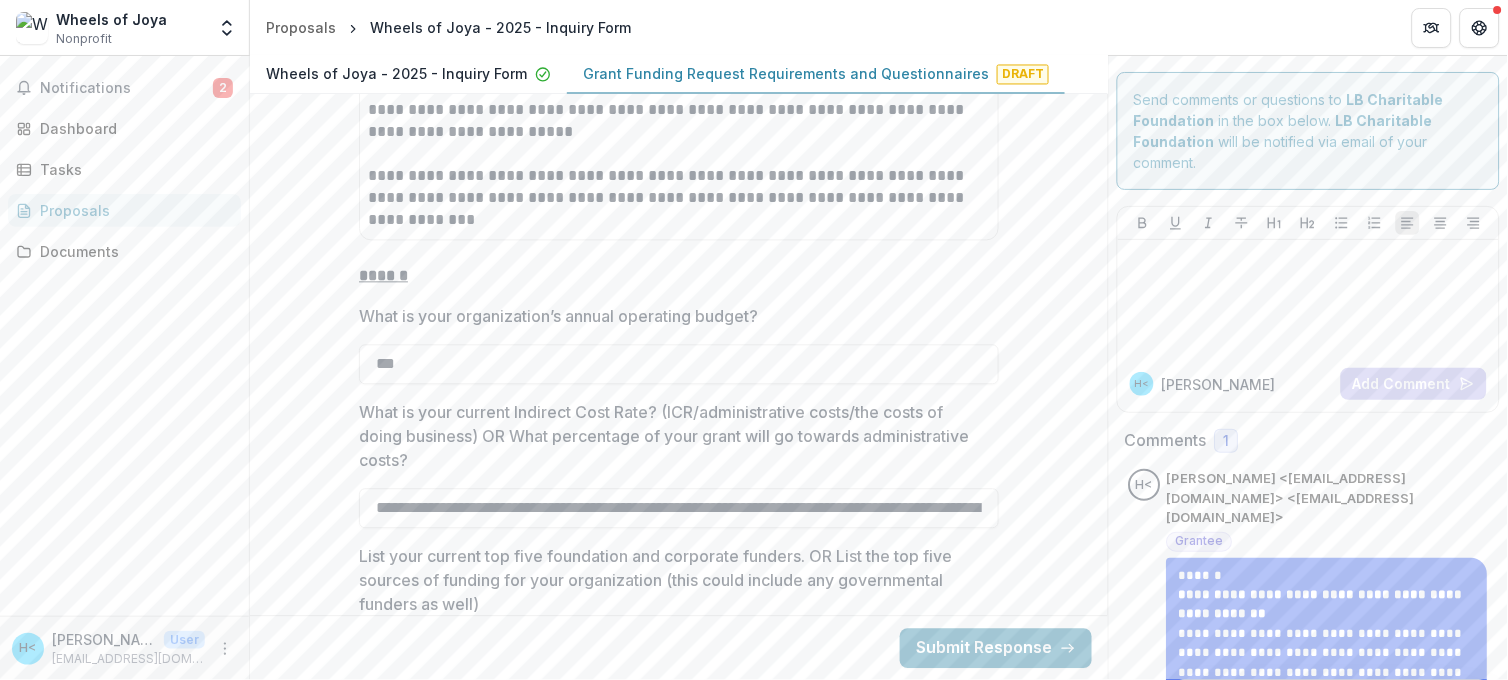 type on "***" 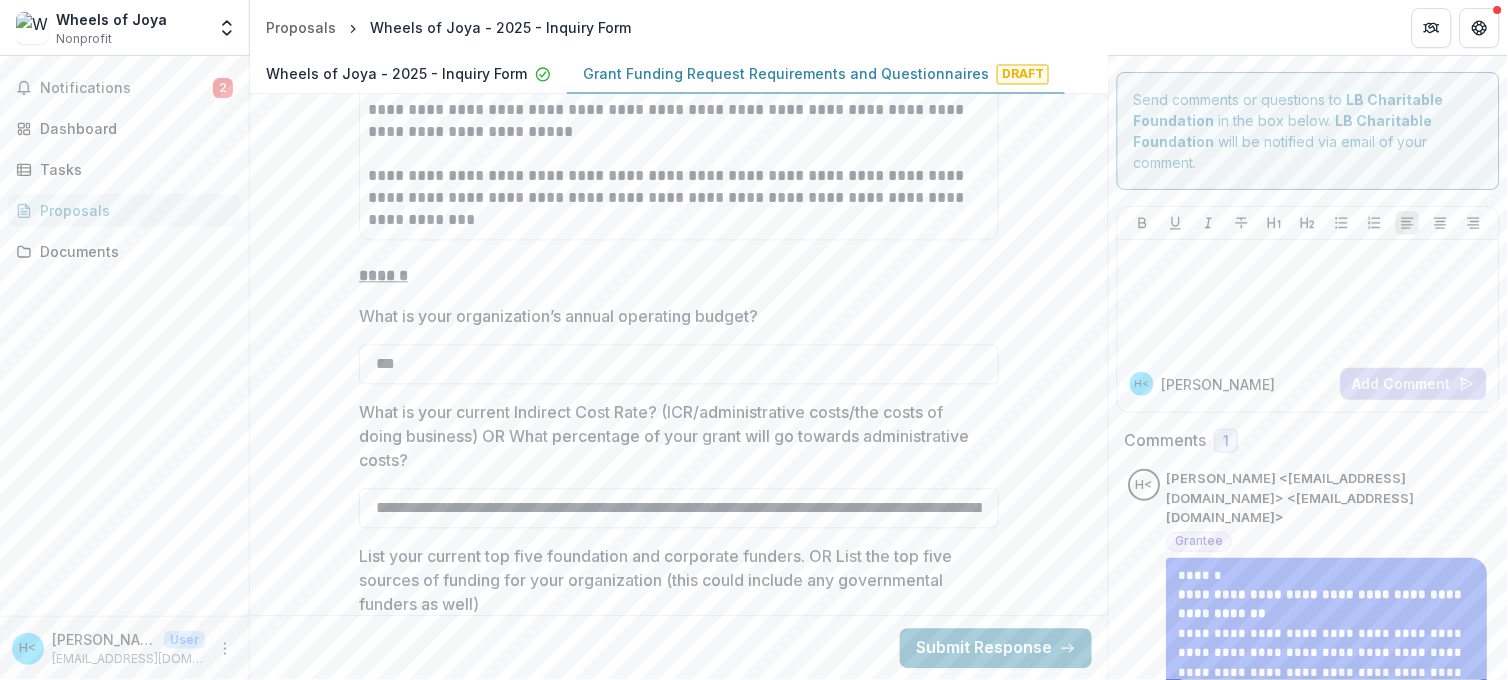 scroll, scrollTop: 0, scrollLeft: 0, axis: both 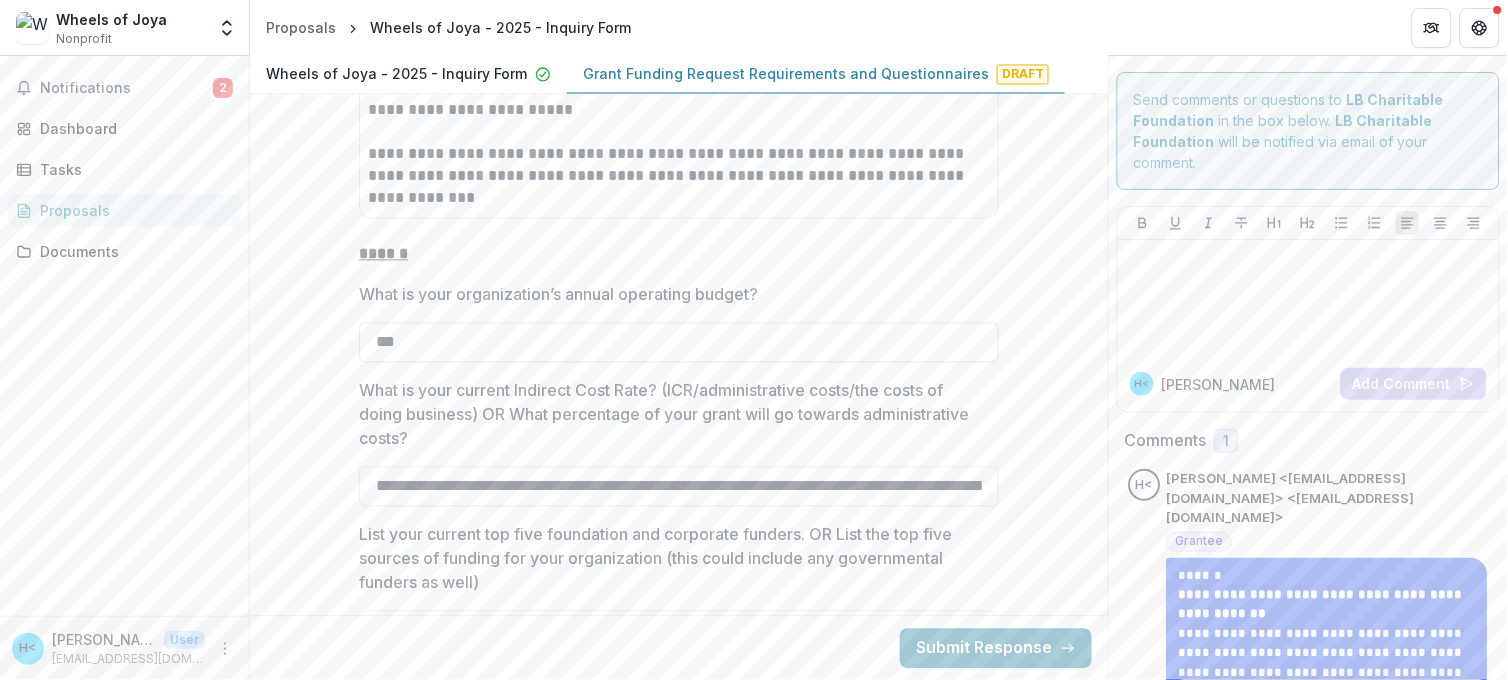 click on "***" at bounding box center [679, 343] 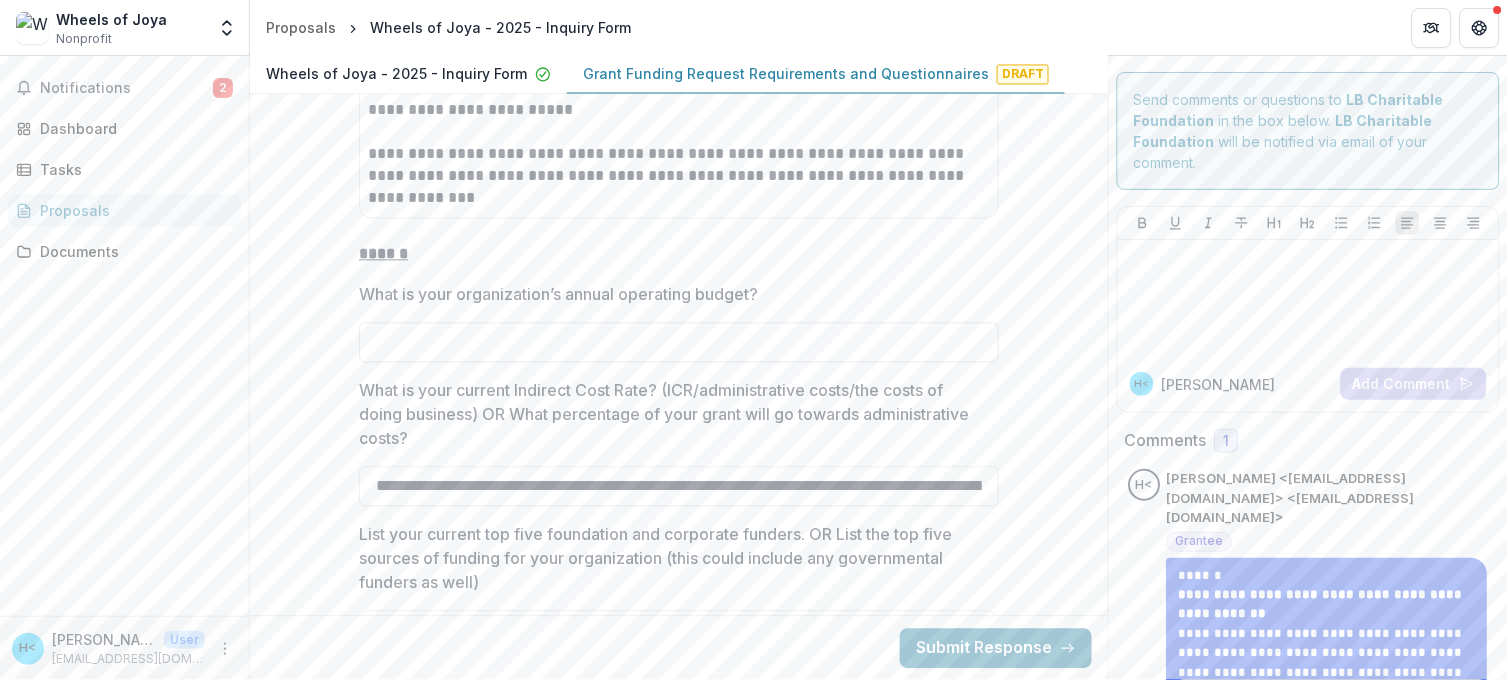 drag, startPoint x: 440, startPoint y: 346, endPoint x: 404, endPoint y: 347, distance: 36.013885 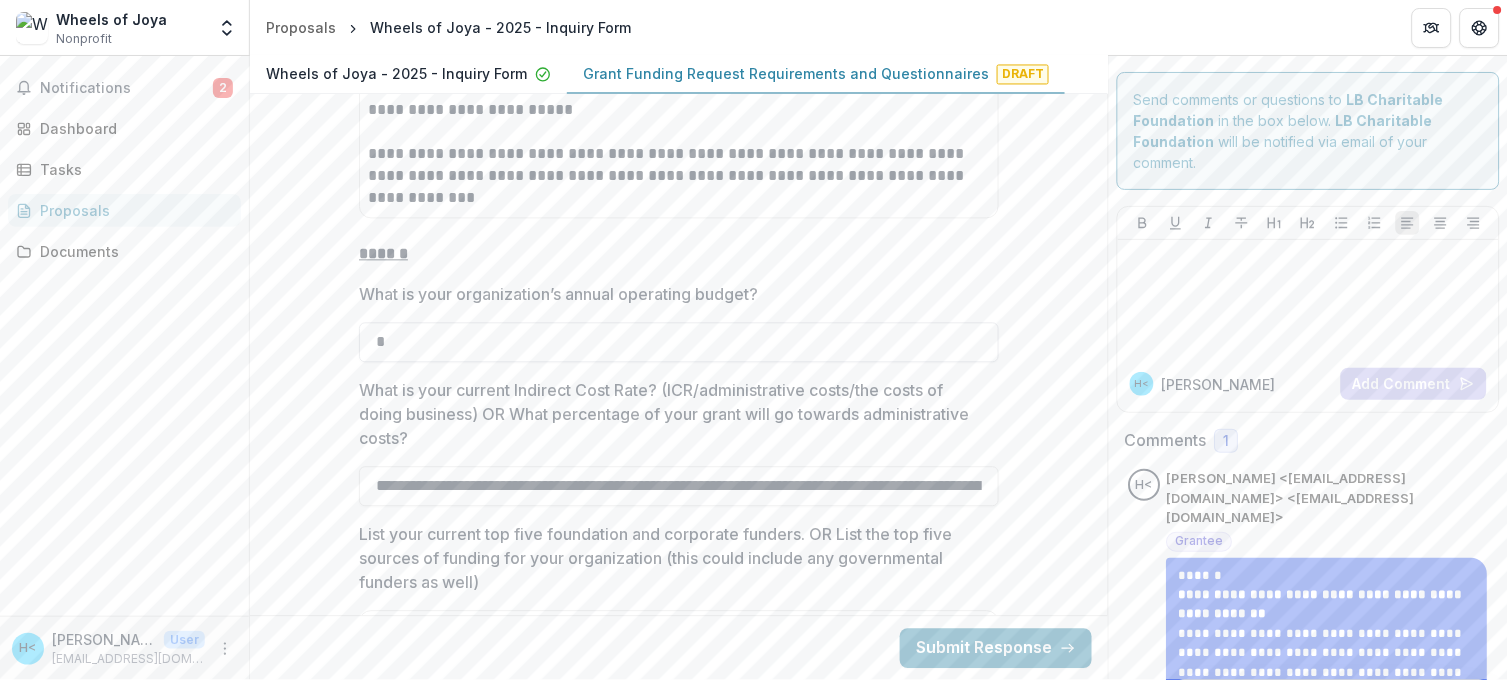 click on "*" at bounding box center [679, 343] 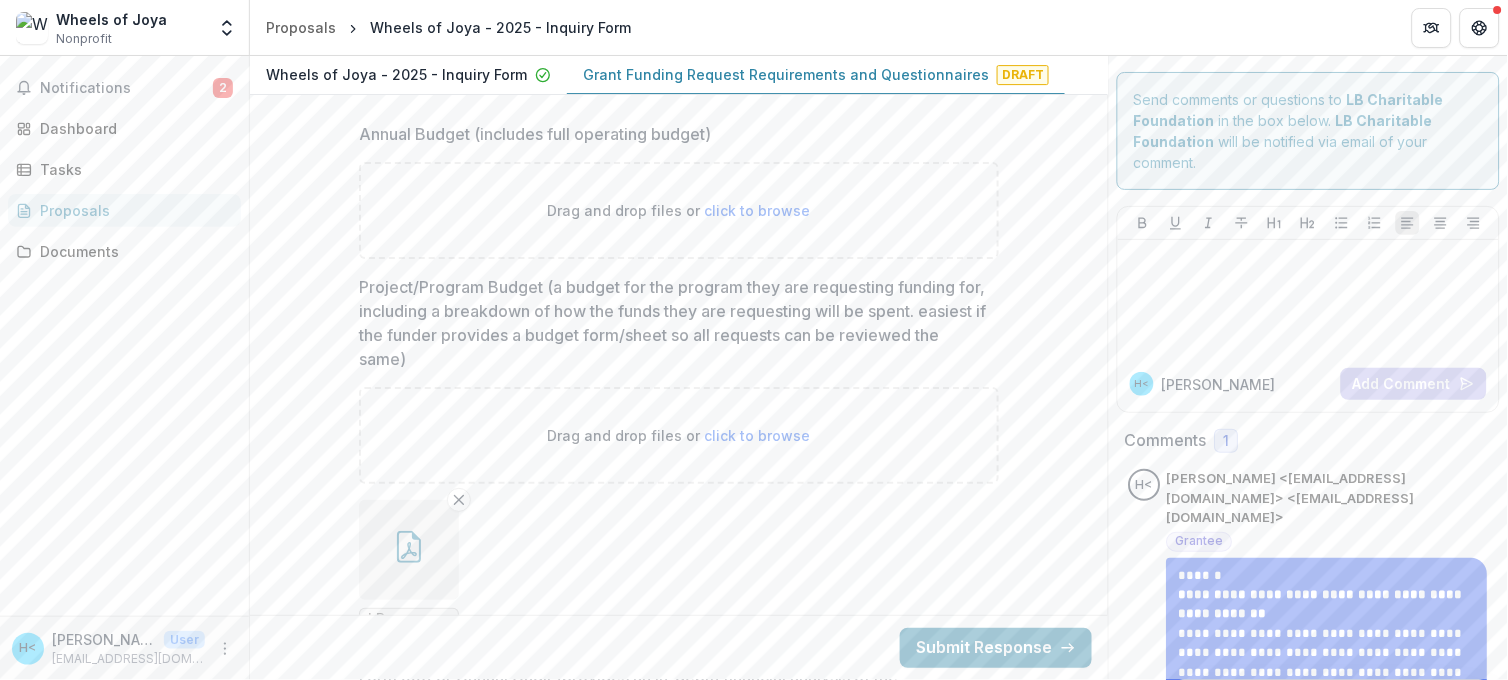 scroll, scrollTop: 11800, scrollLeft: 0, axis: vertical 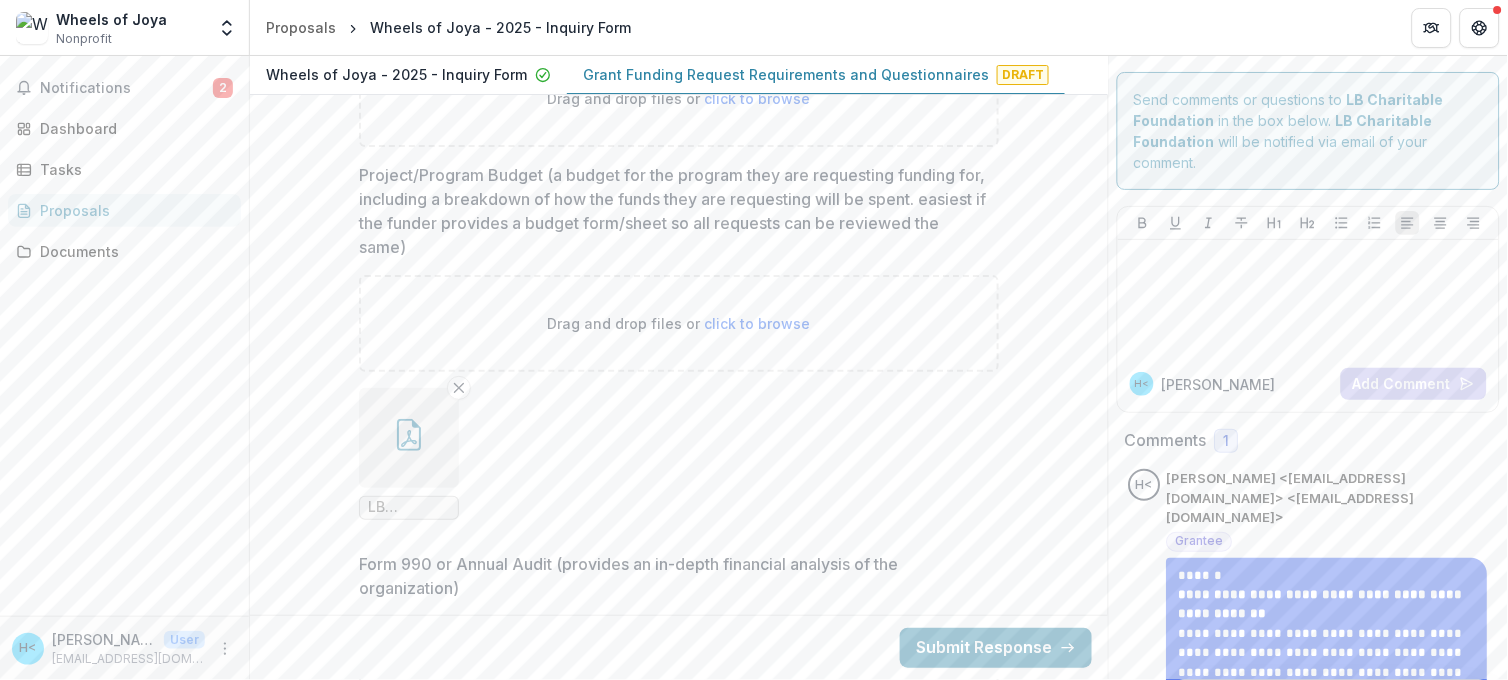 type on "*******" 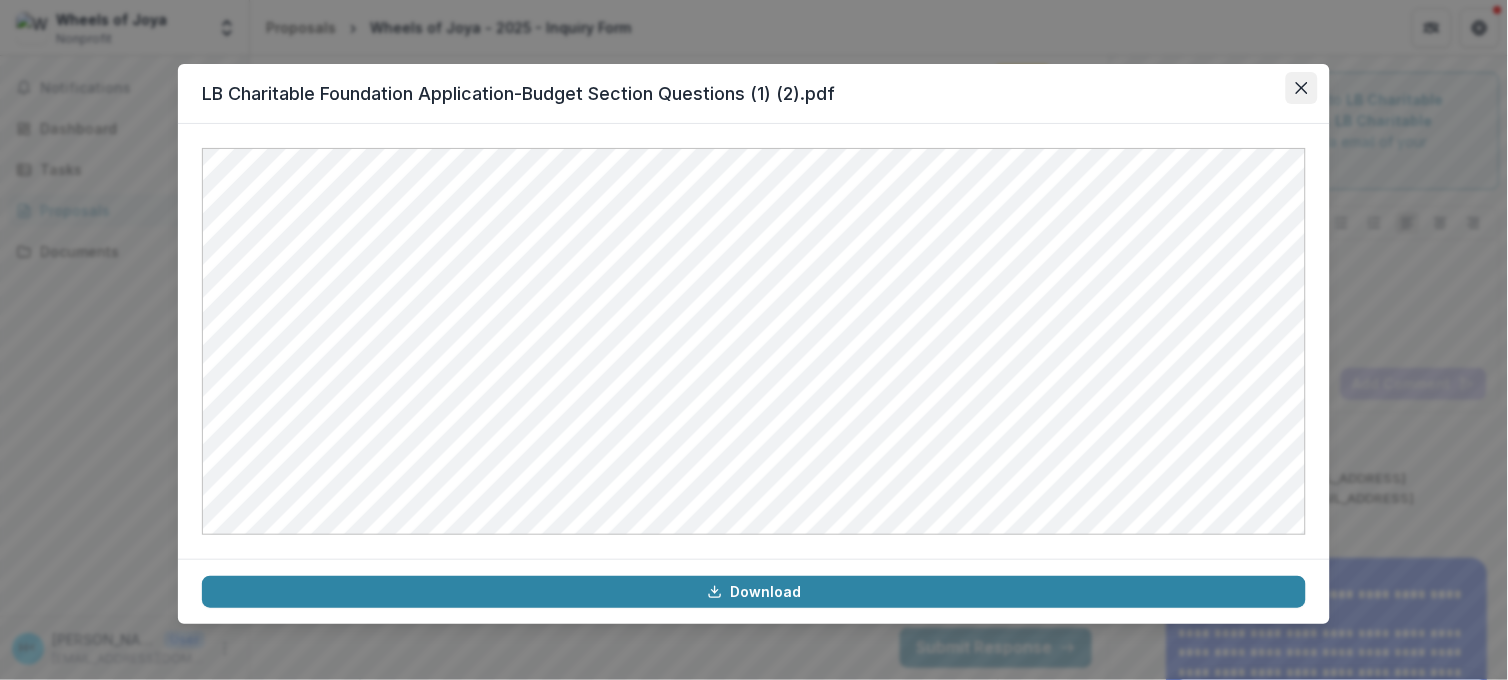 click at bounding box center (1302, 88) 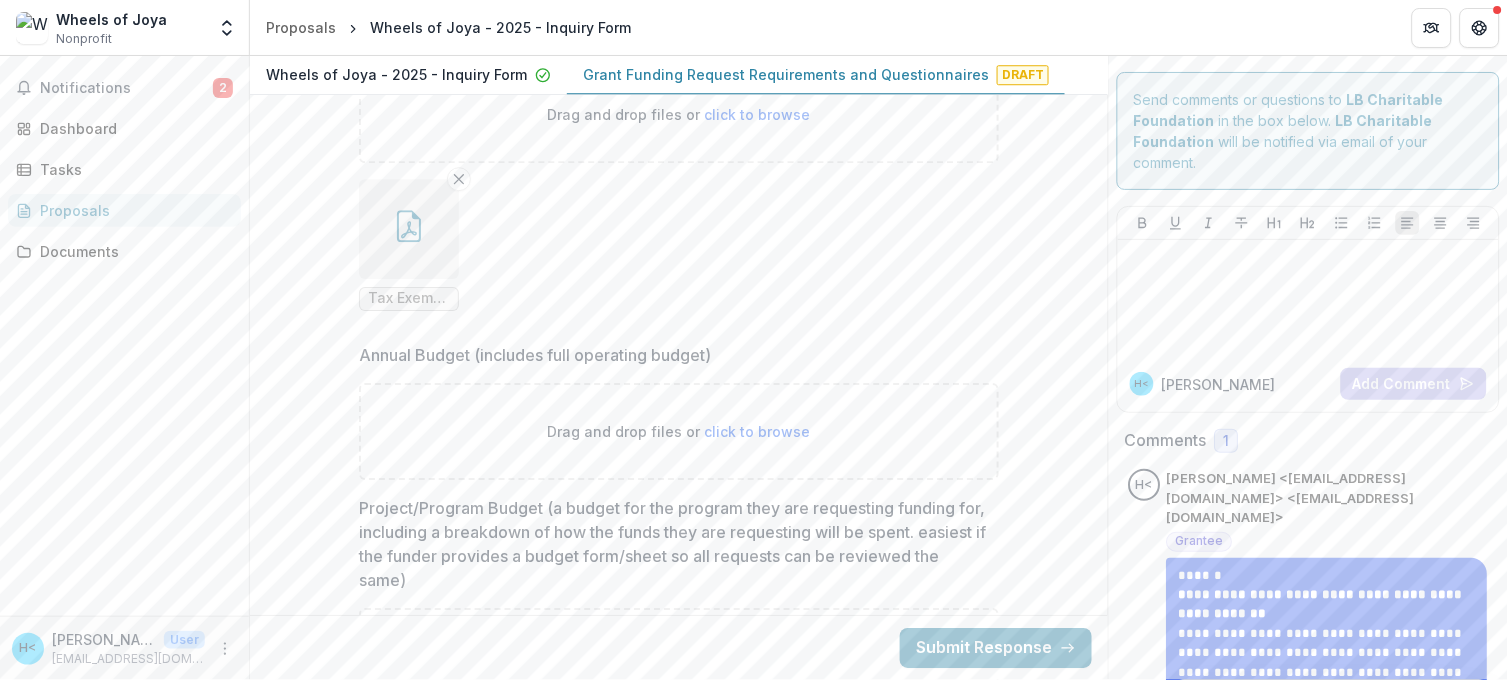 scroll, scrollTop: 11466, scrollLeft: 0, axis: vertical 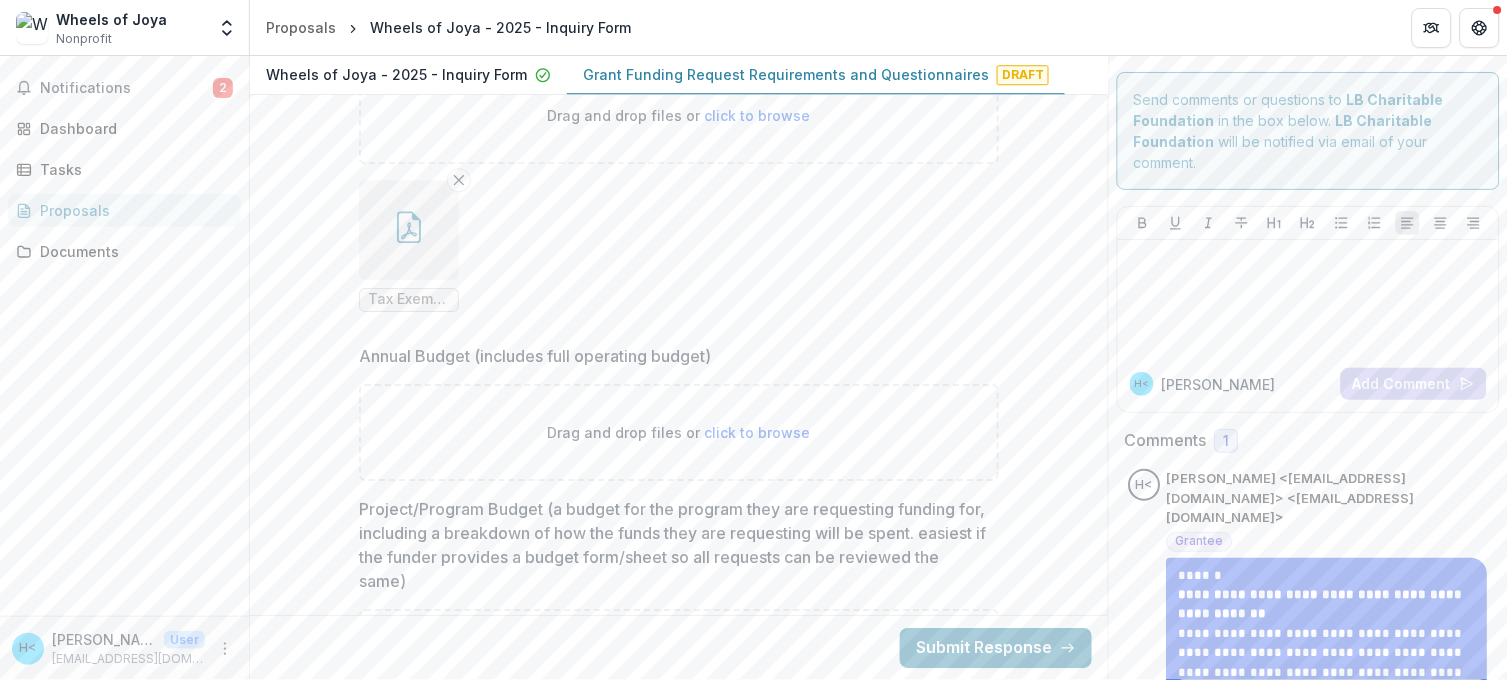 click at bounding box center [409, 230] 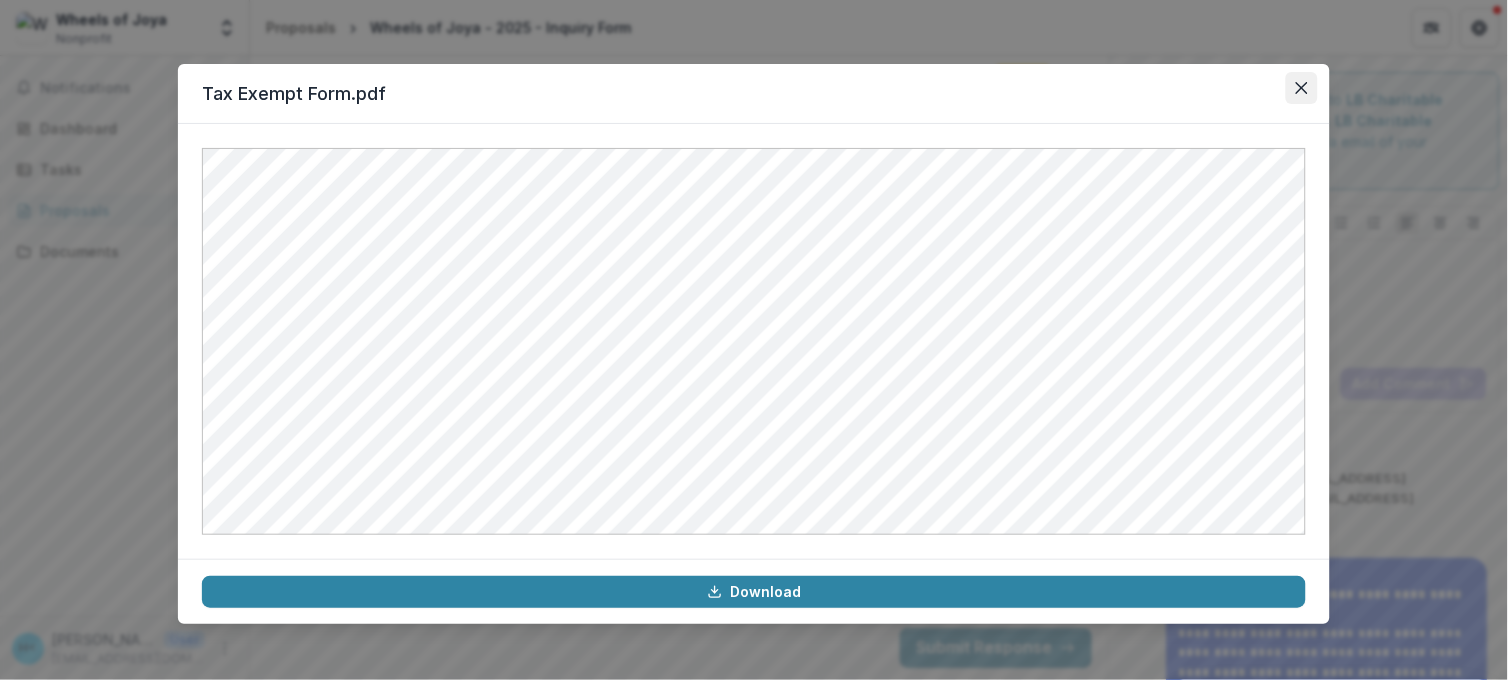 click 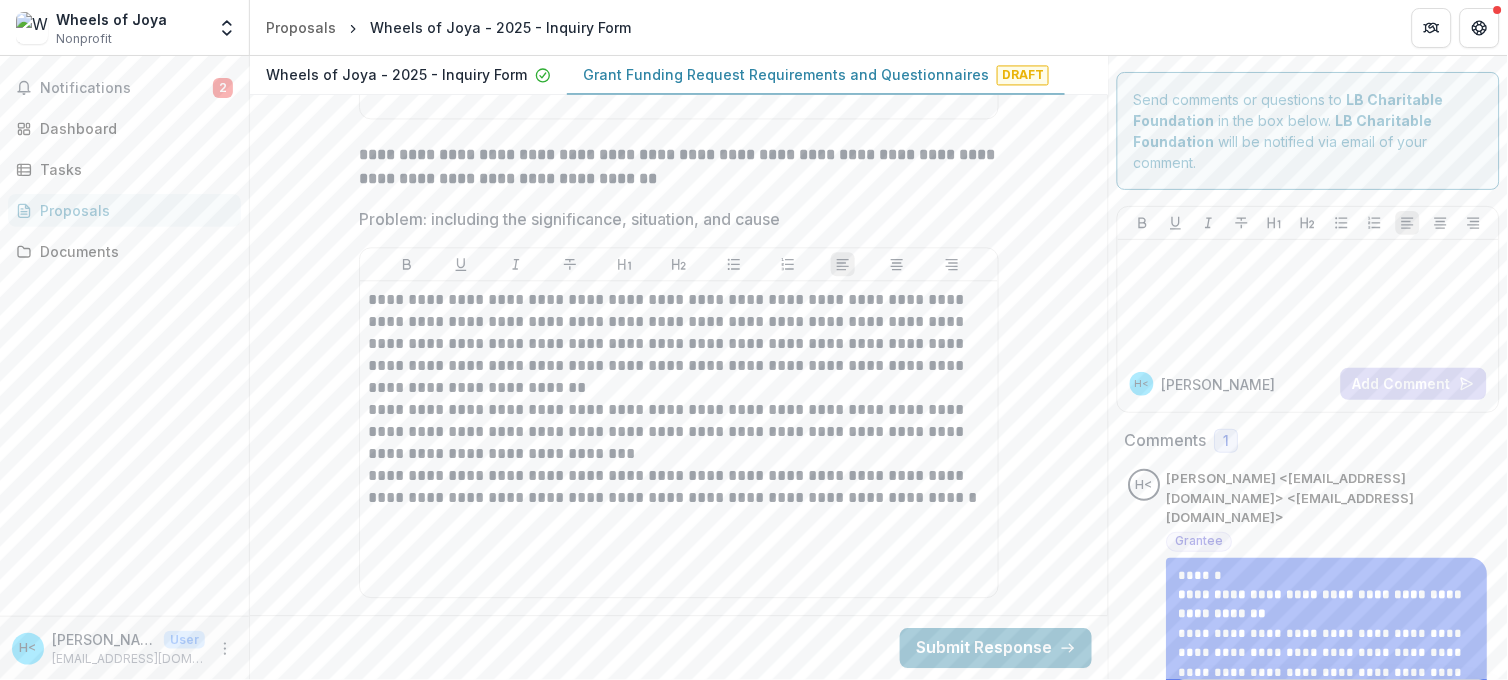 scroll, scrollTop: 9477, scrollLeft: 0, axis: vertical 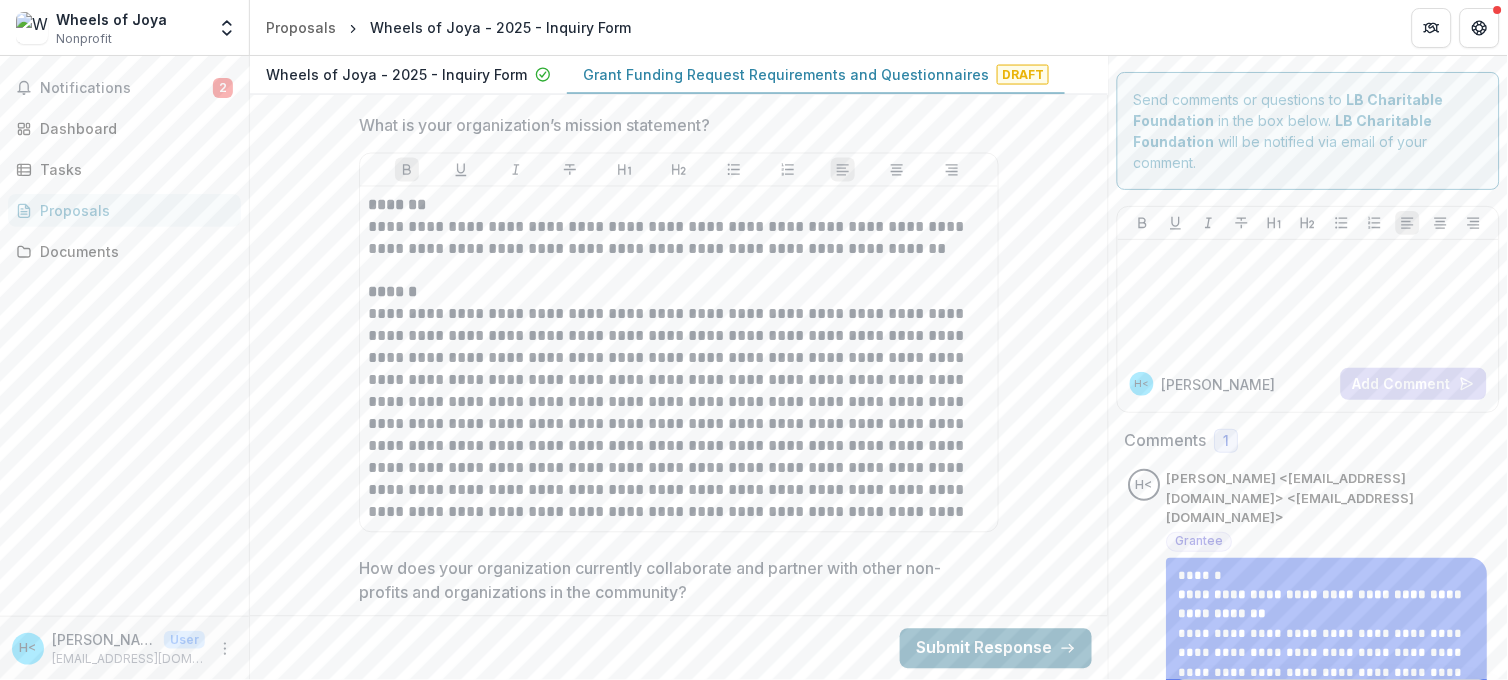click on "Submit Response" at bounding box center (996, 648) 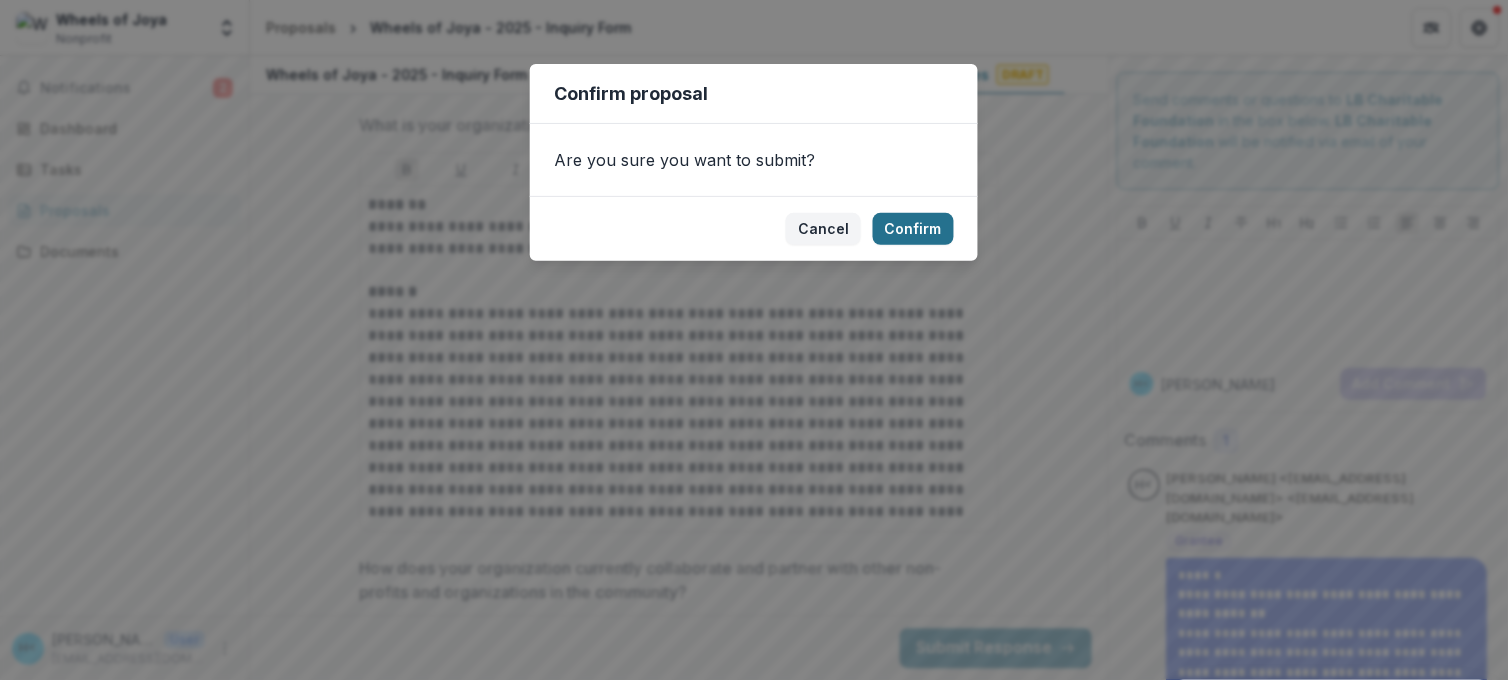 click on "Confirm" at bounding box center (913, 229) 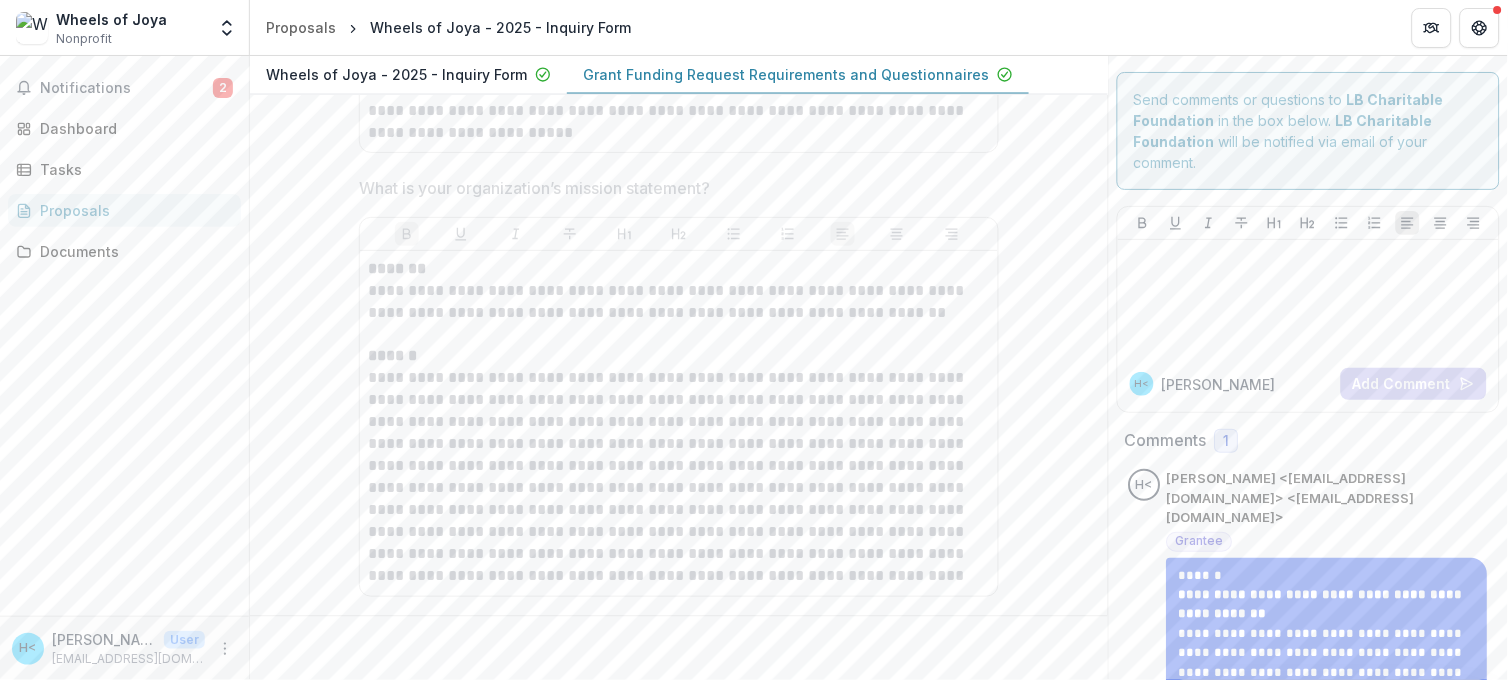 scroll, scrollTop: 2522, scrollLeft: 0, axis: vertical 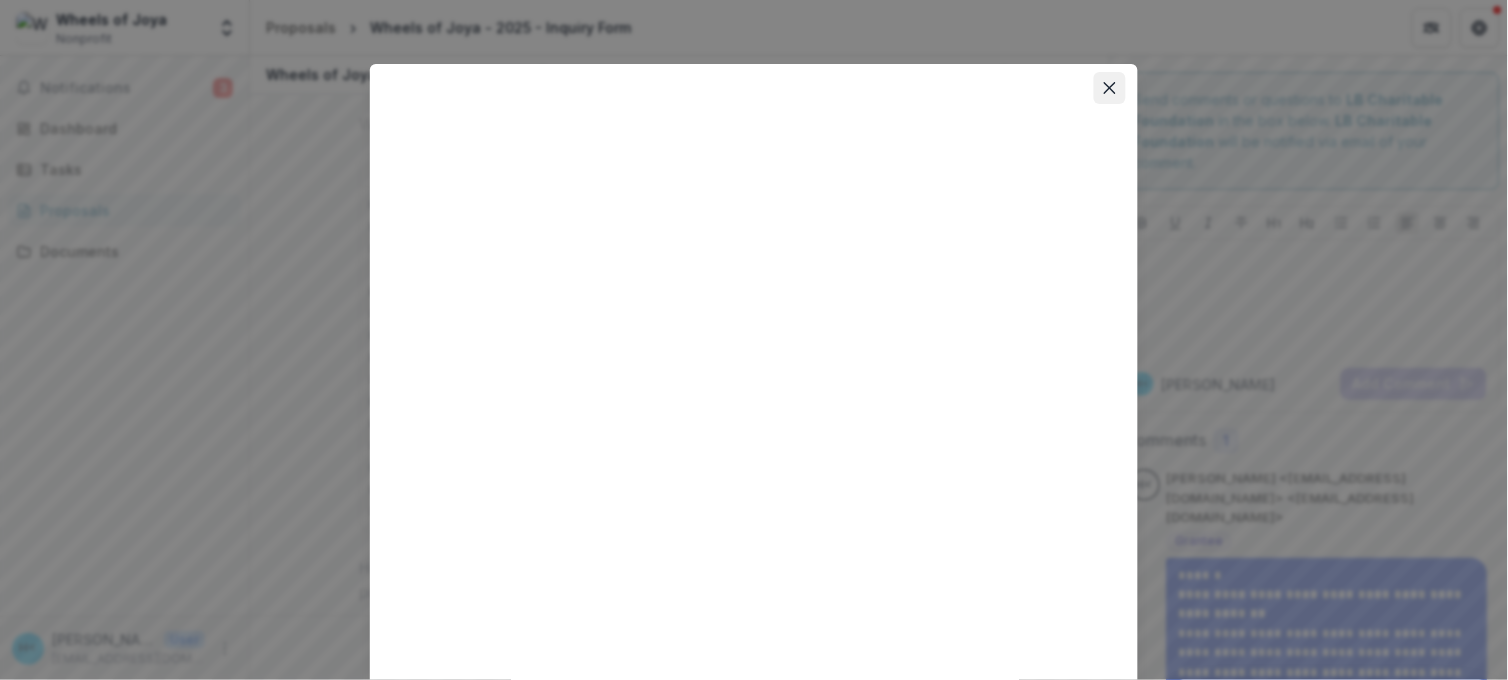 click 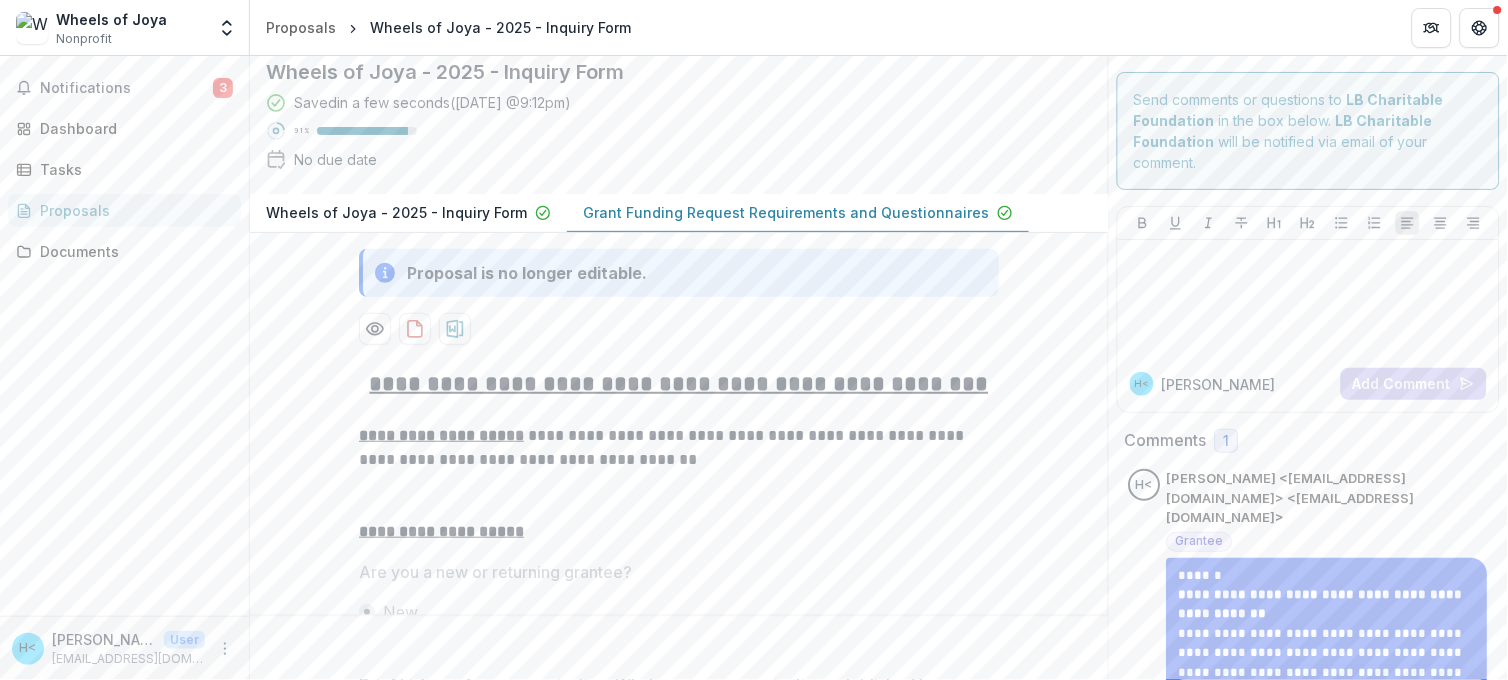 scroll, scrollTop: 0, scrollLeft: 0, axis: both 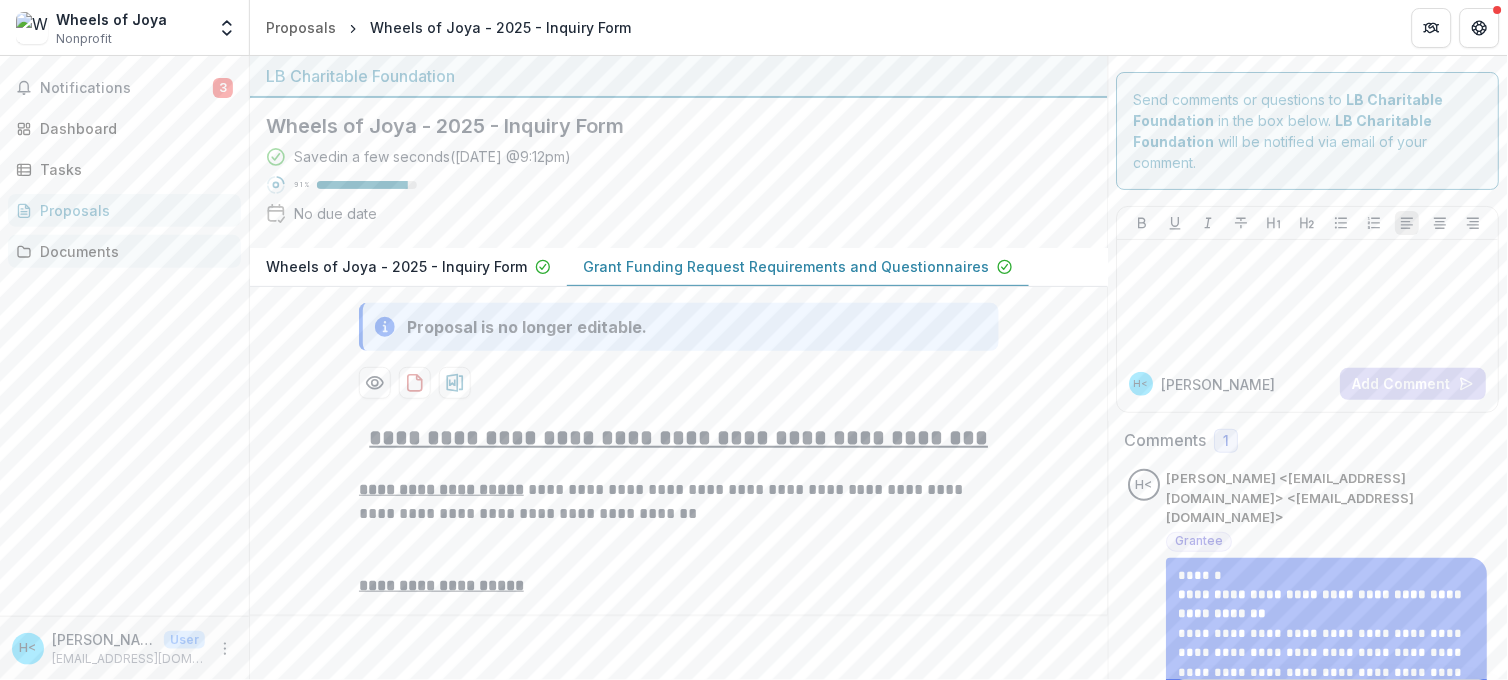 click 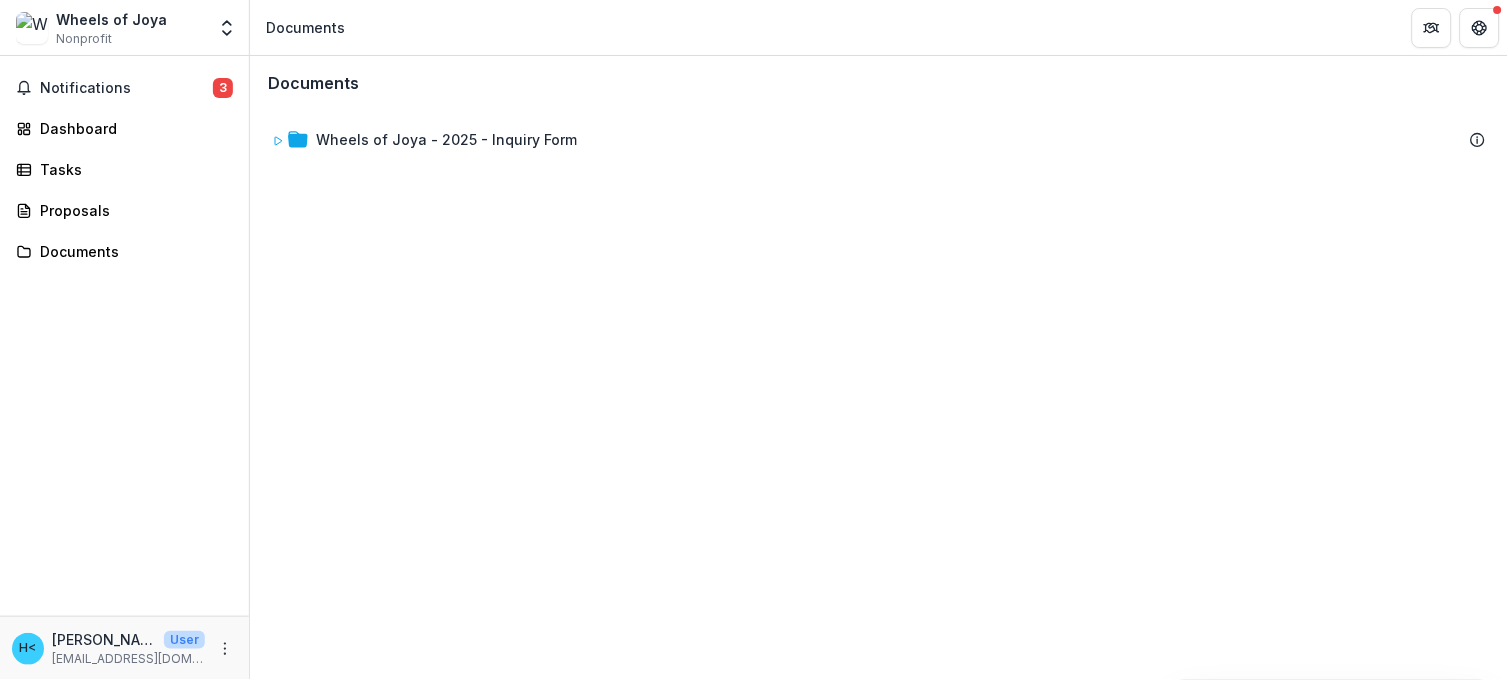 click on "Wheels of Joya - 2025 - Inquiry Form" at bounding box center (879, 393) 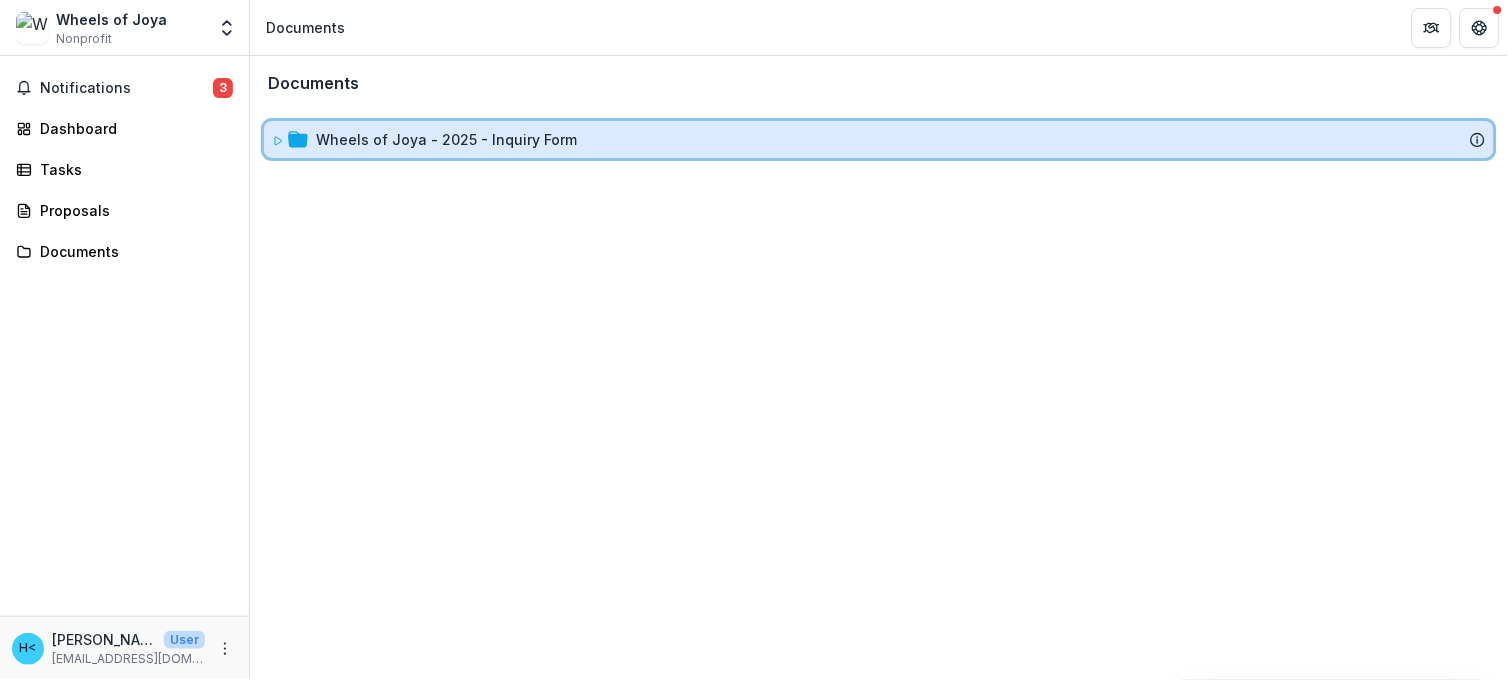 click on "Wheels of Joya - 2025 - Inquiry Form" at bounding box center [879, 139] 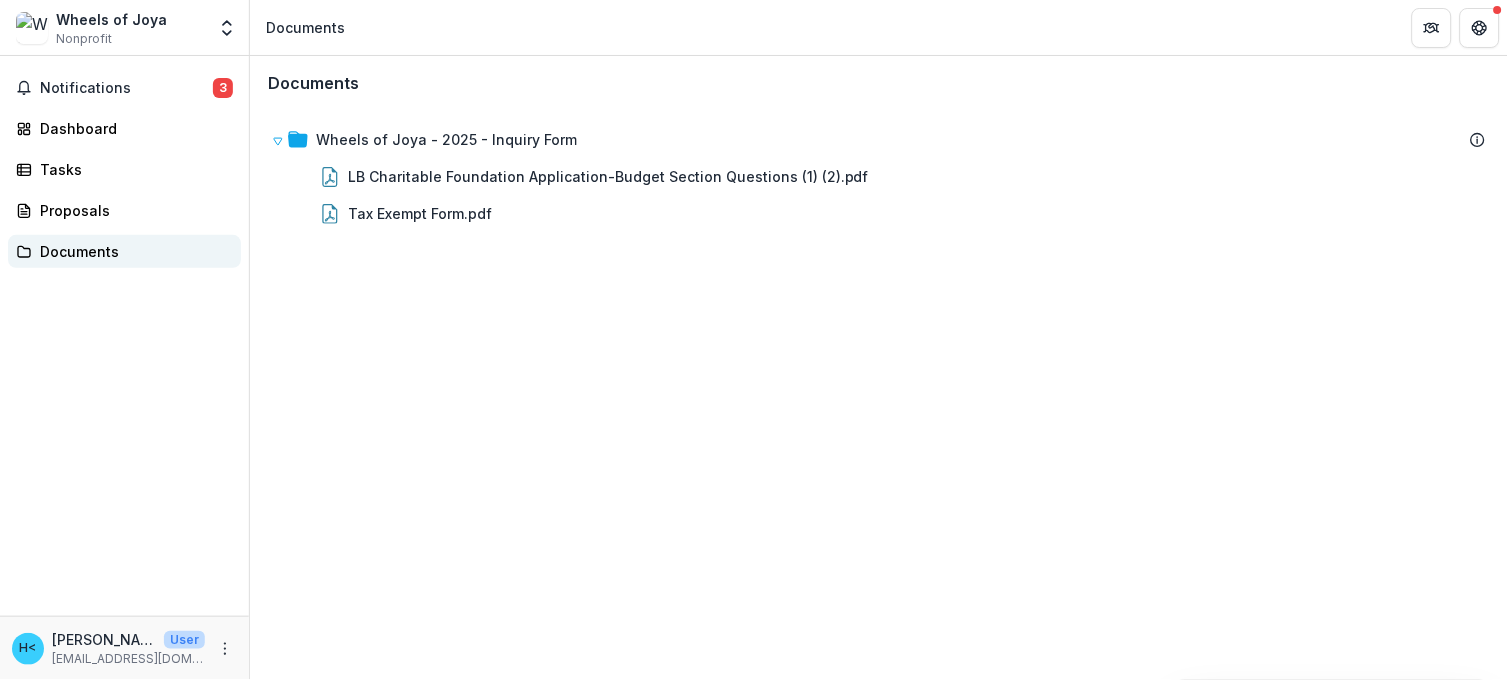 click on "Documents" at bounding box center [132, 251] 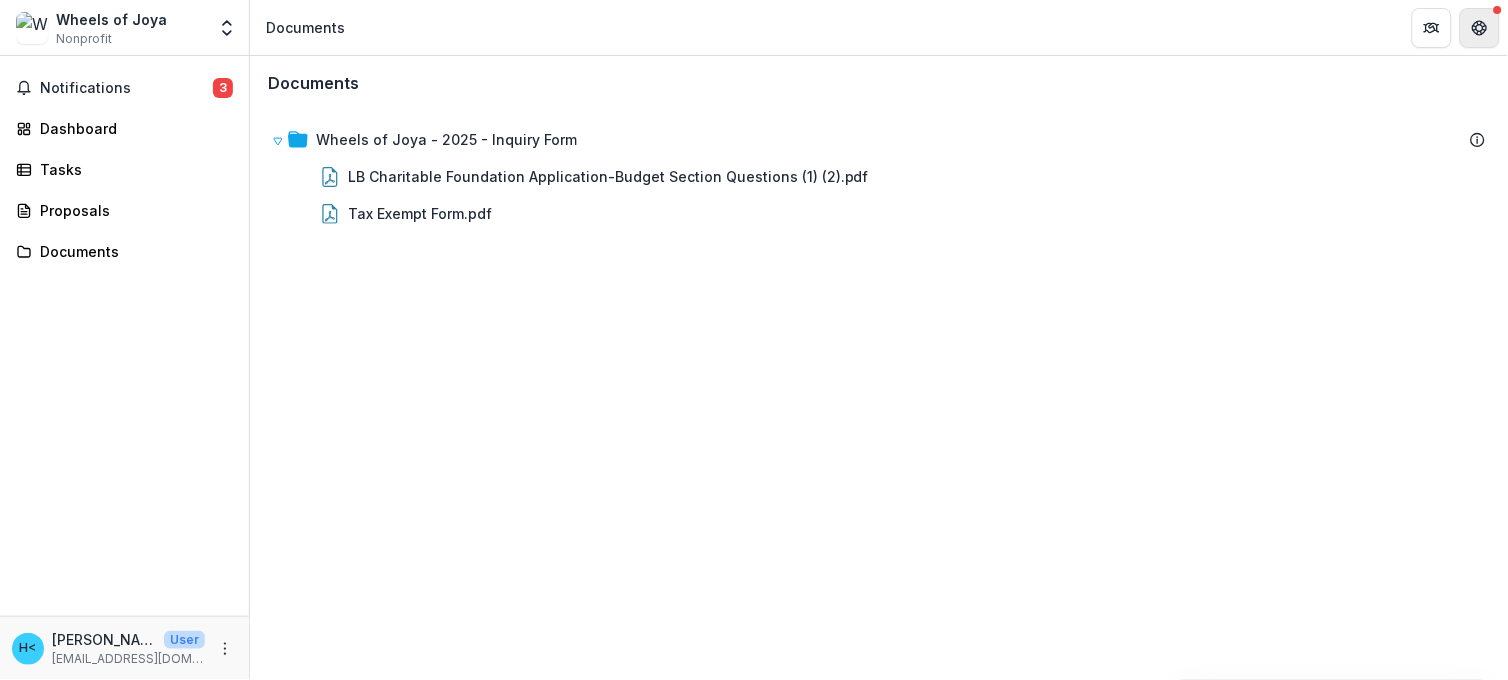 click 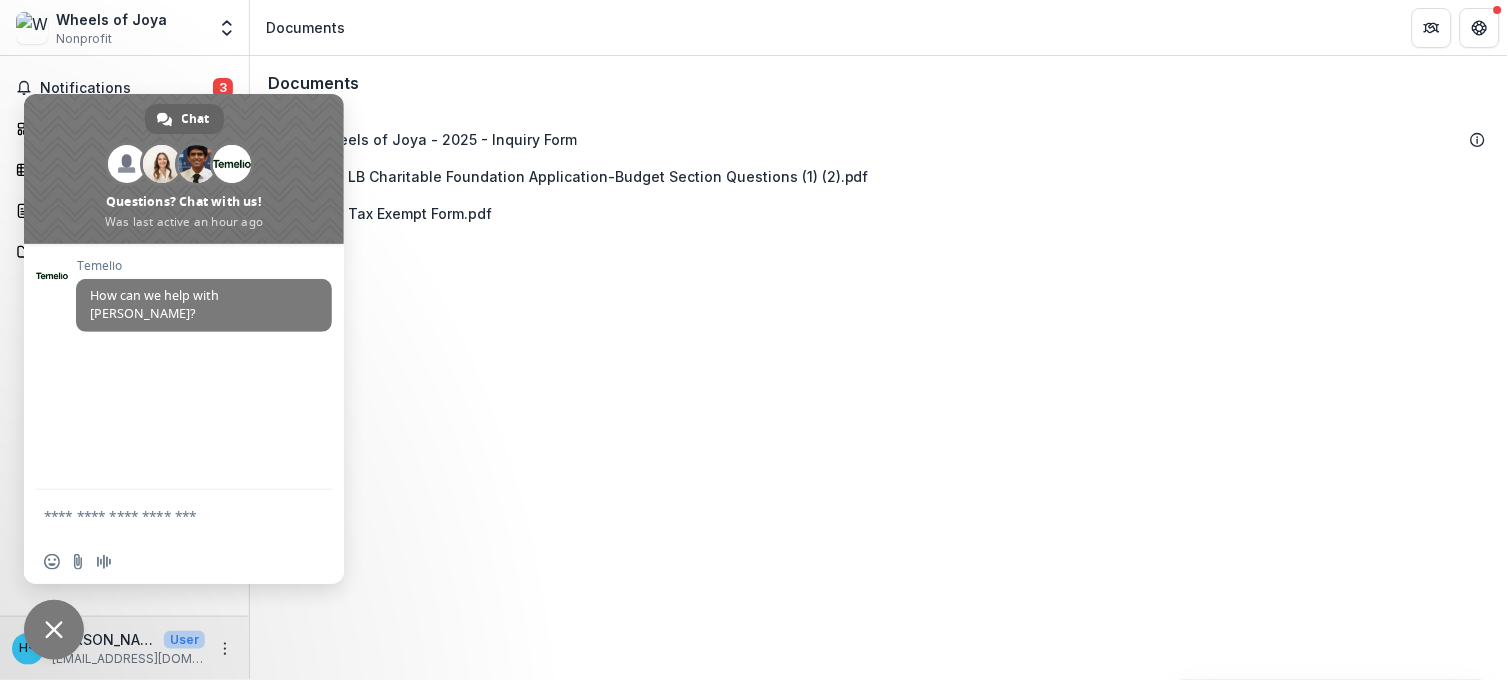 click on "Wheels of Joya - 2025 - Inquiry Form LB Charitable Foundation Application-Budget Section Questions (1) (2).pdf Tax Exempt Form.pdf" at bounding box center [879, 393] 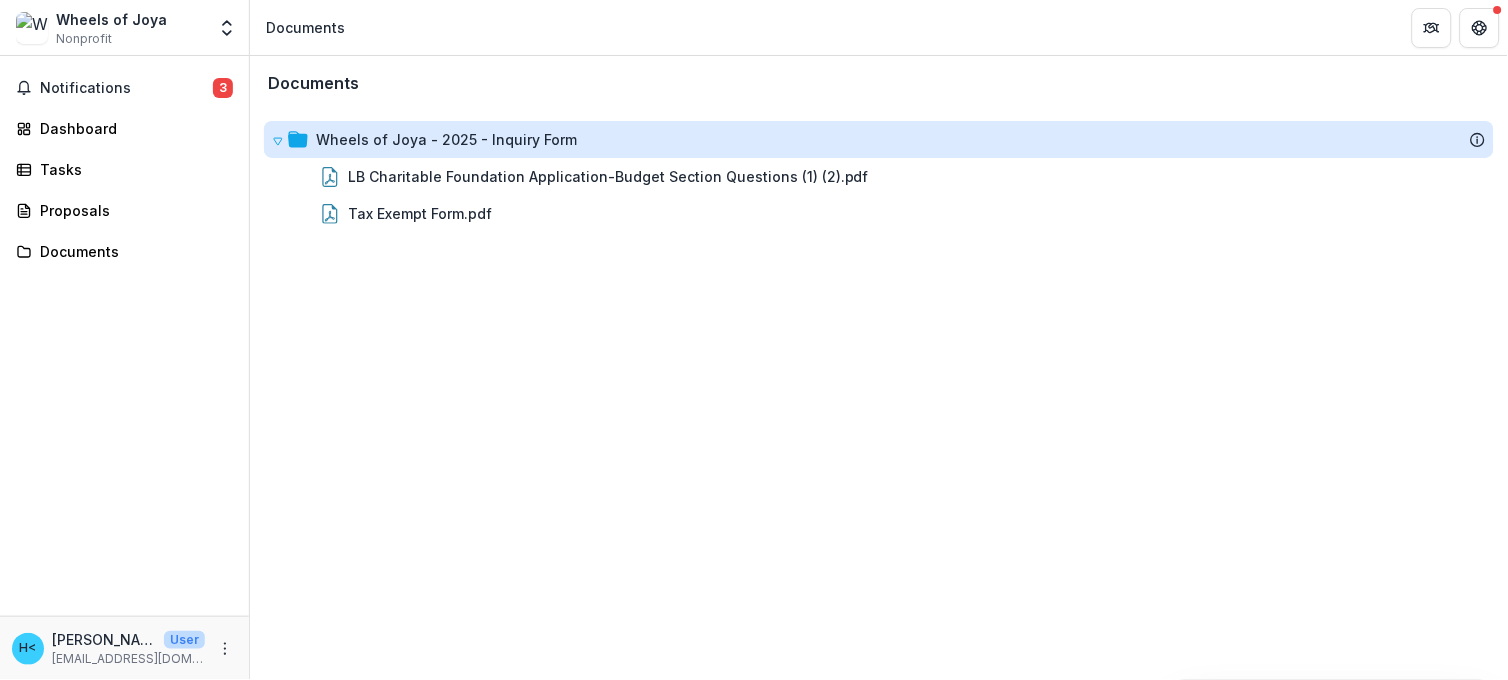 click on "Wheels of Joya - 2025 - Inquiry Form" at bounding box center [446, 139] 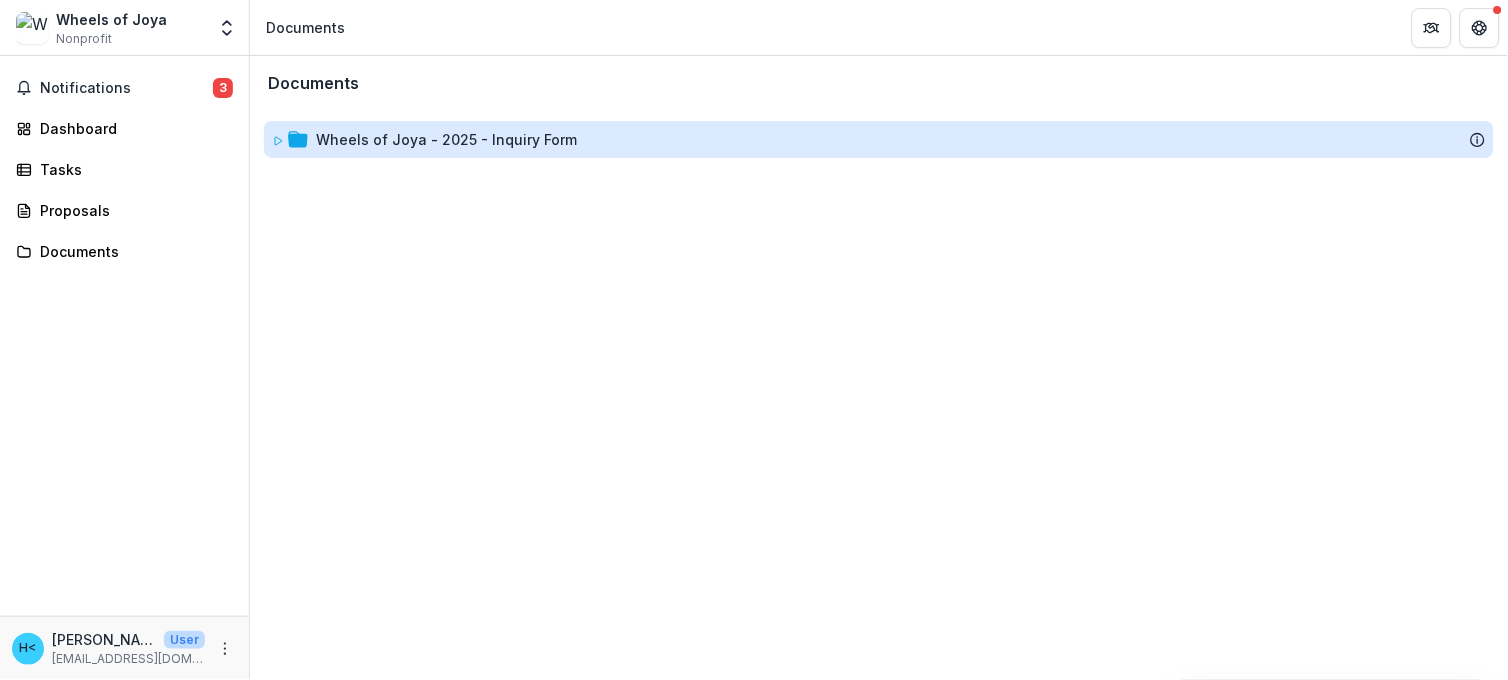 click on "Wheels of Joya - 2025 - Inquiry Form" at bounding box center (446, 139) 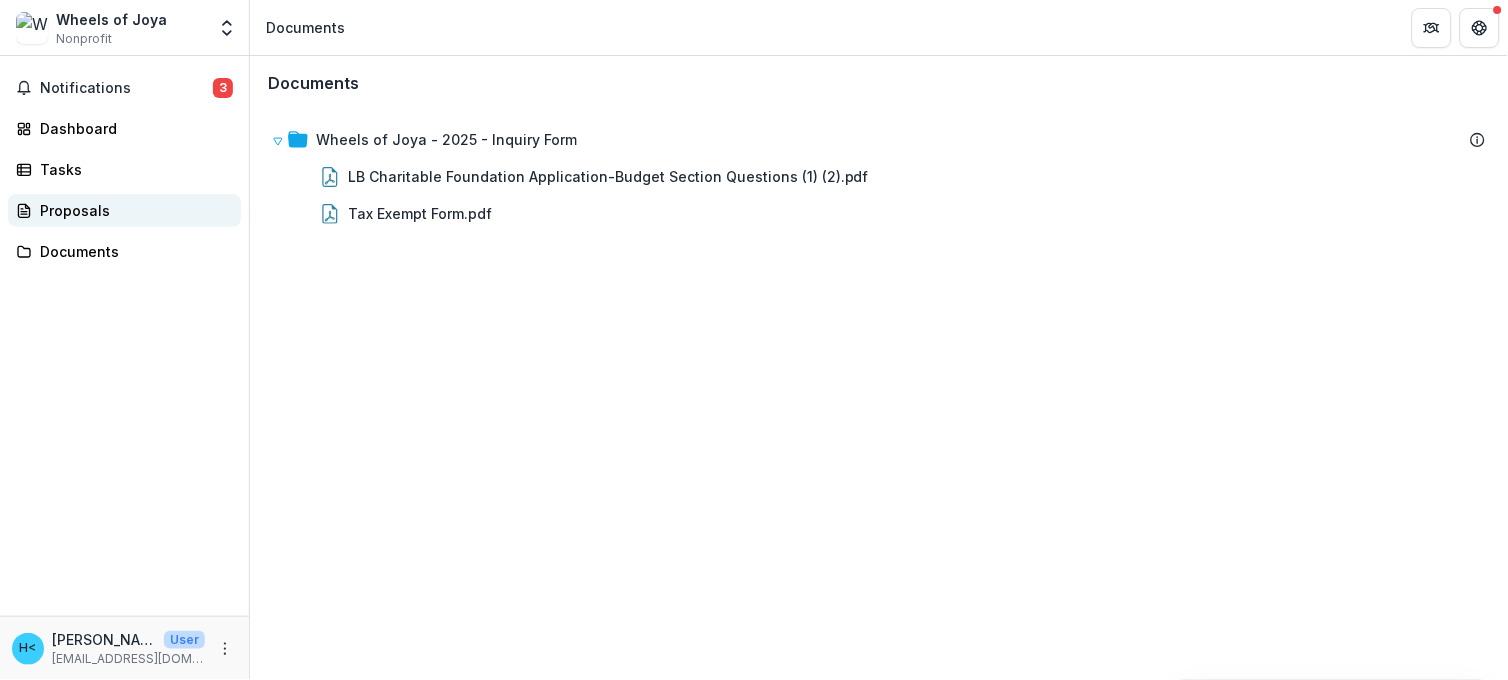 click on "Proposals" at bounding box center [132, 210] 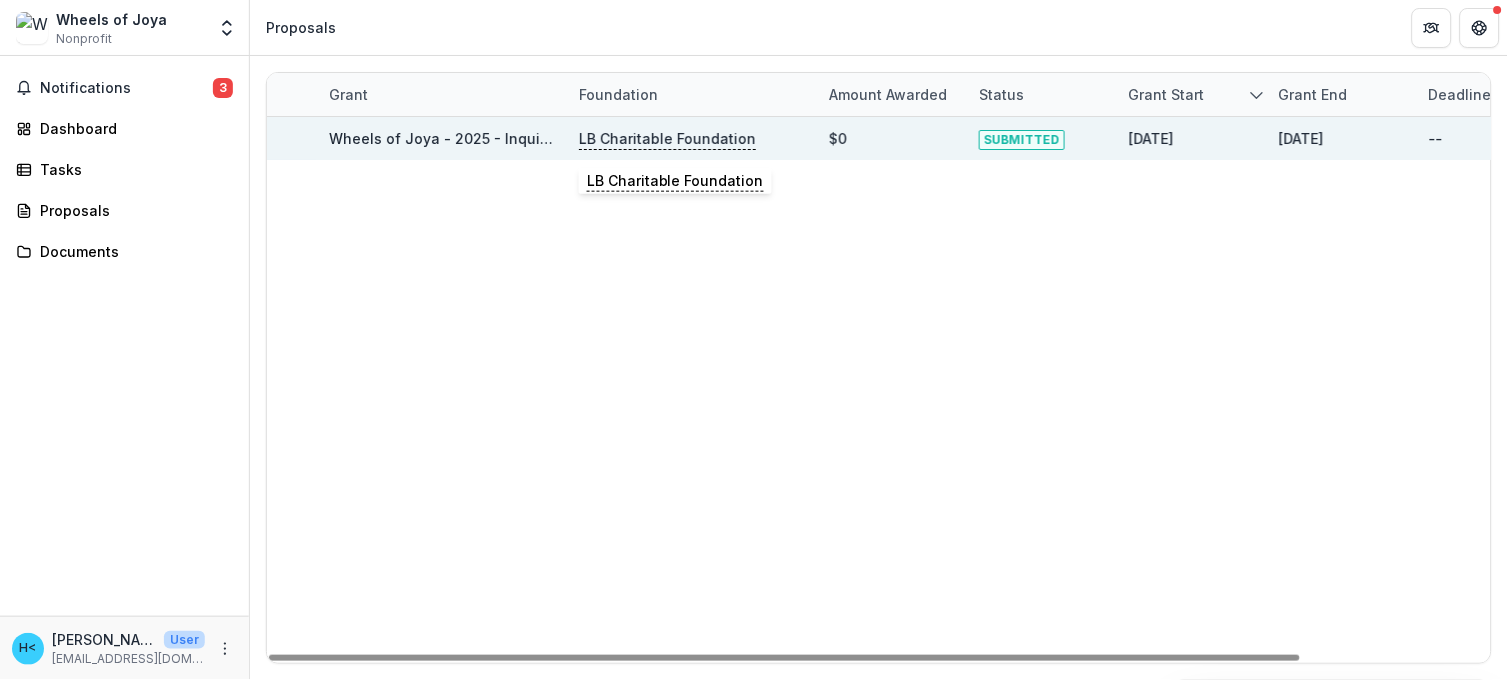 click on "LB Charitable Foundation" at bounding box center [667, 139] 